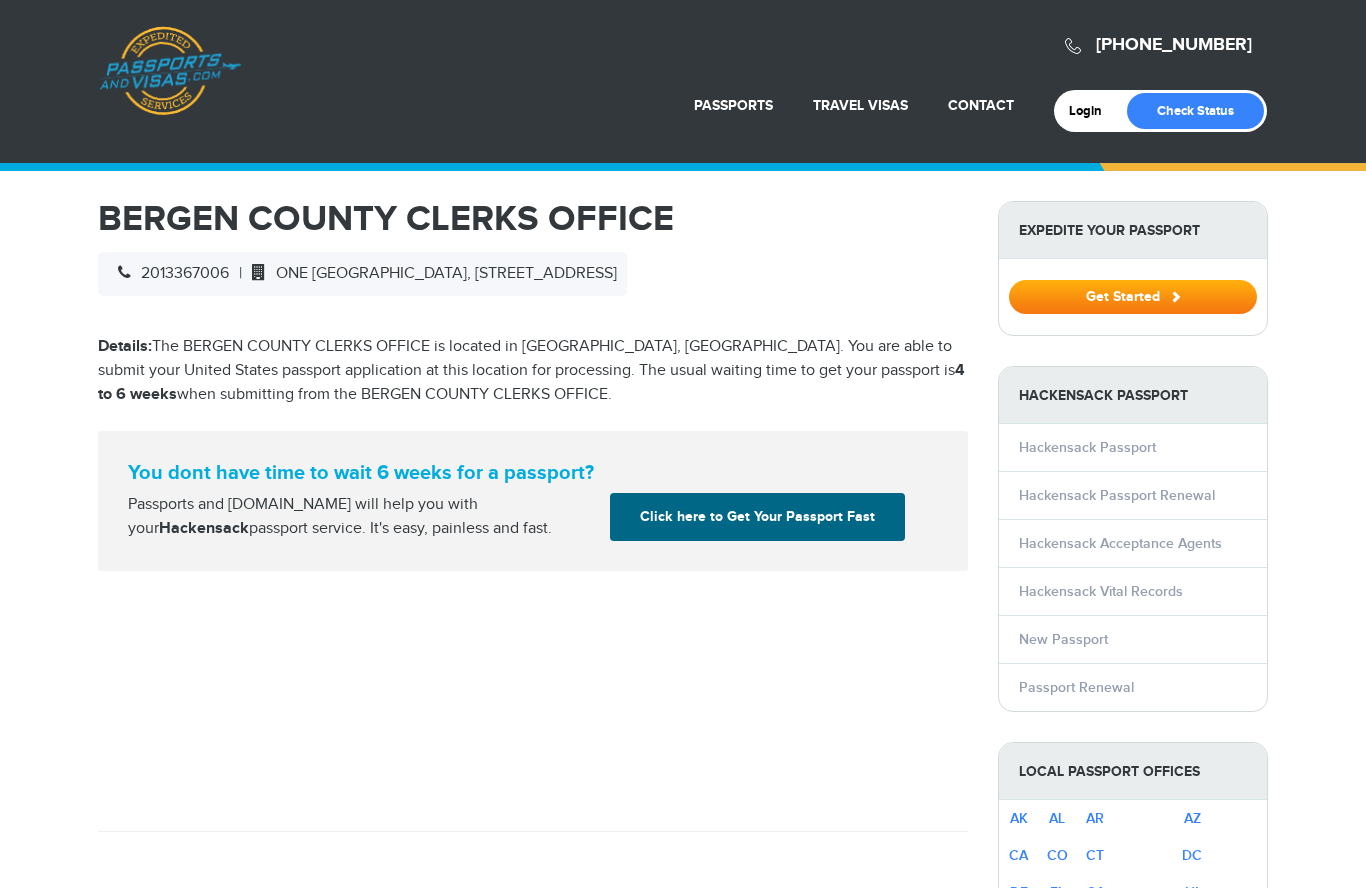 scroll, scrollTop: 65, scrollLeft: 0, axis: vertical 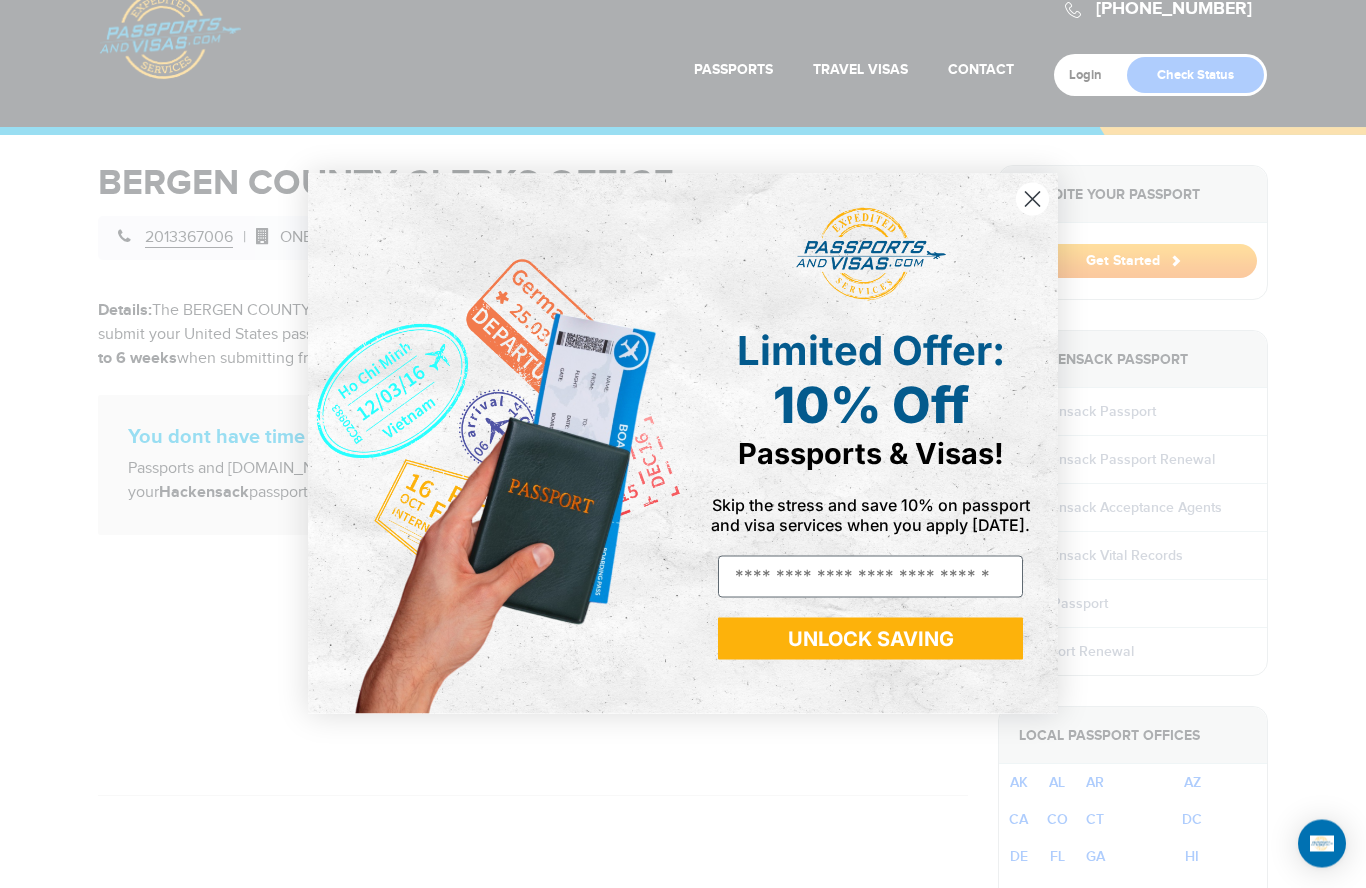 click 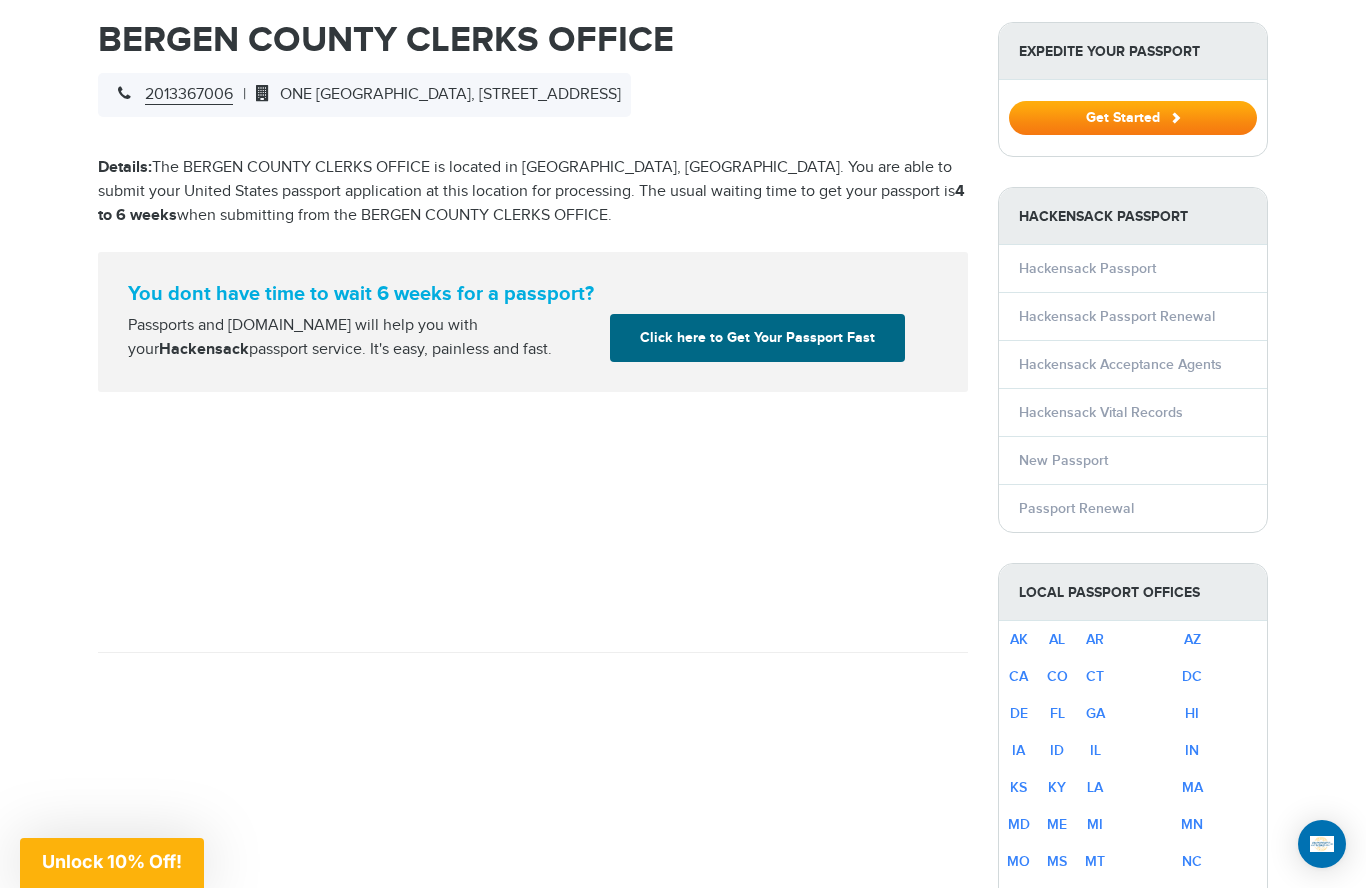 scroll, scrollTop: 138, scrollLeft: 0, axis: vertical 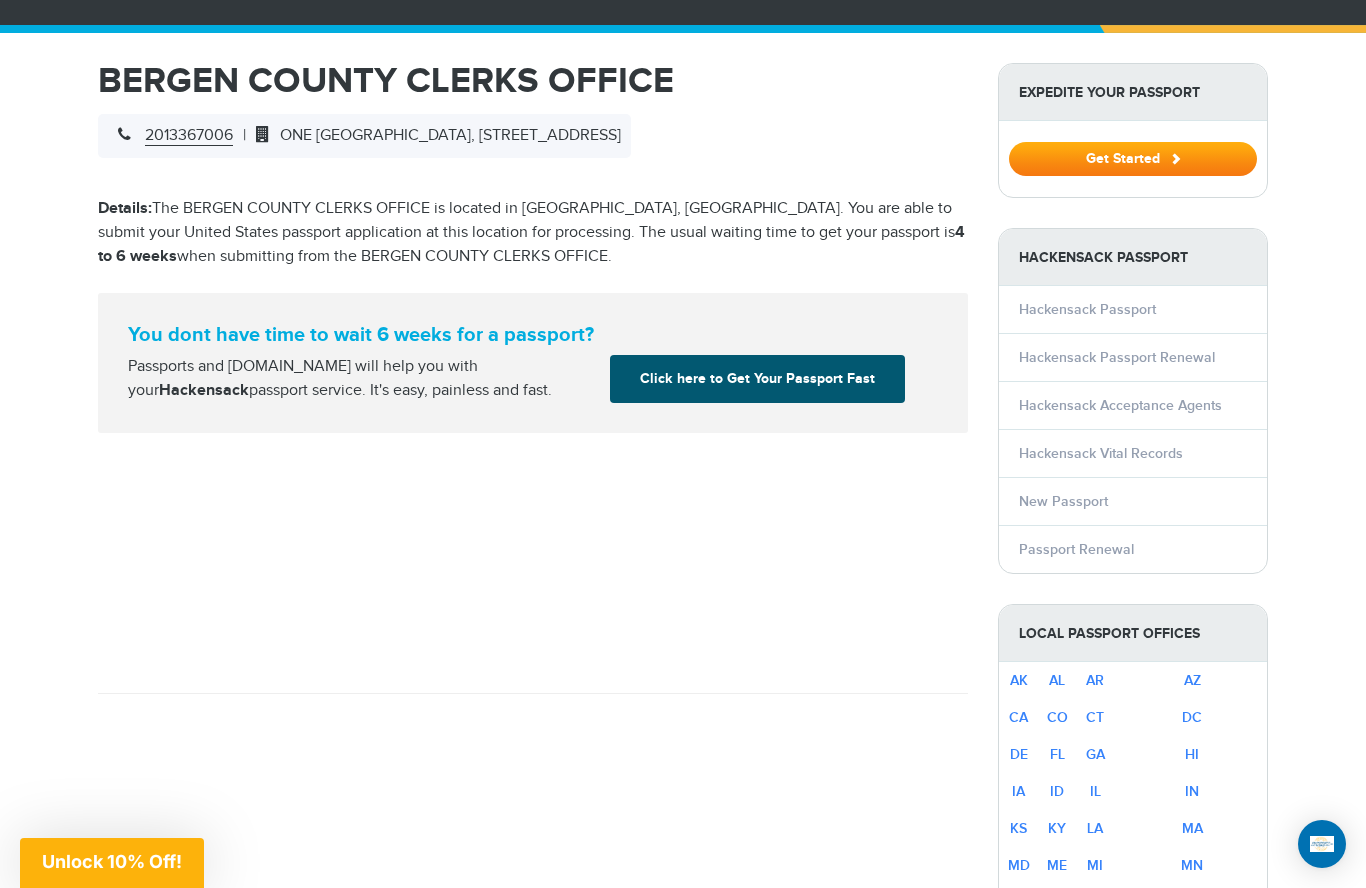 click on "Click here to Get Your Passport Fast" at bounding box center (757, 379) 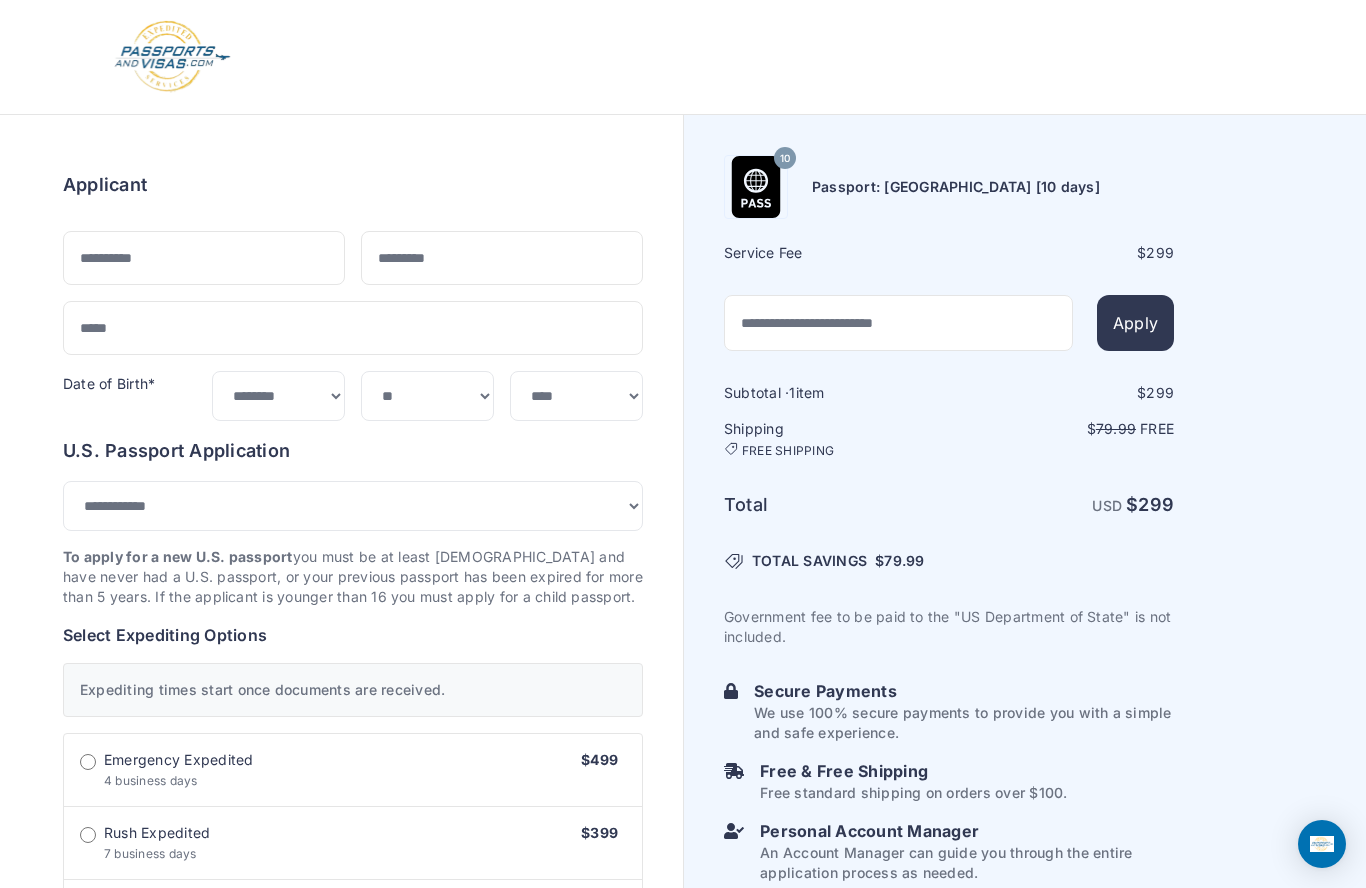 select on "***" 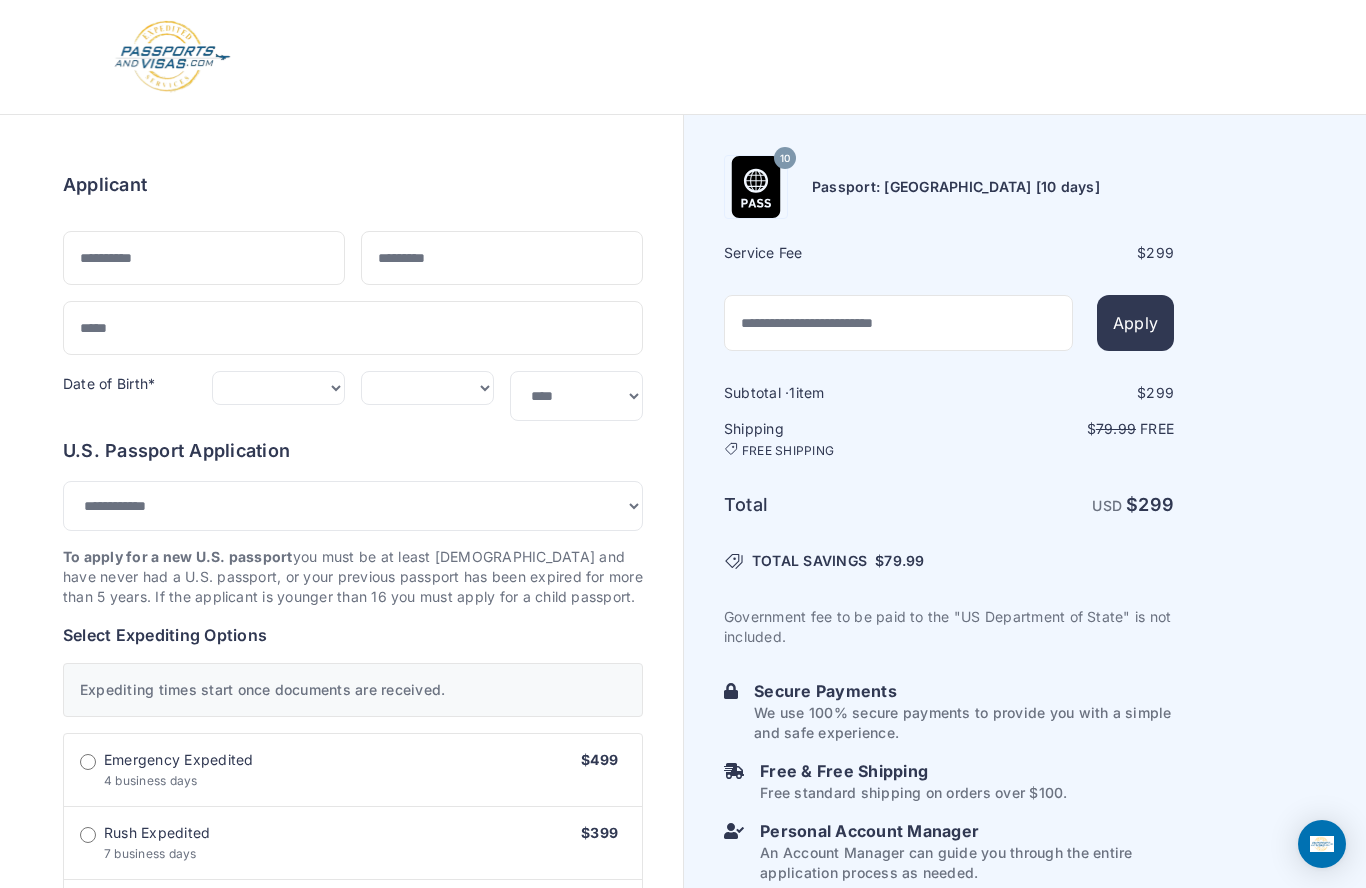 scroll, scrollTop: 0, scrollLeft: 0, axis: both 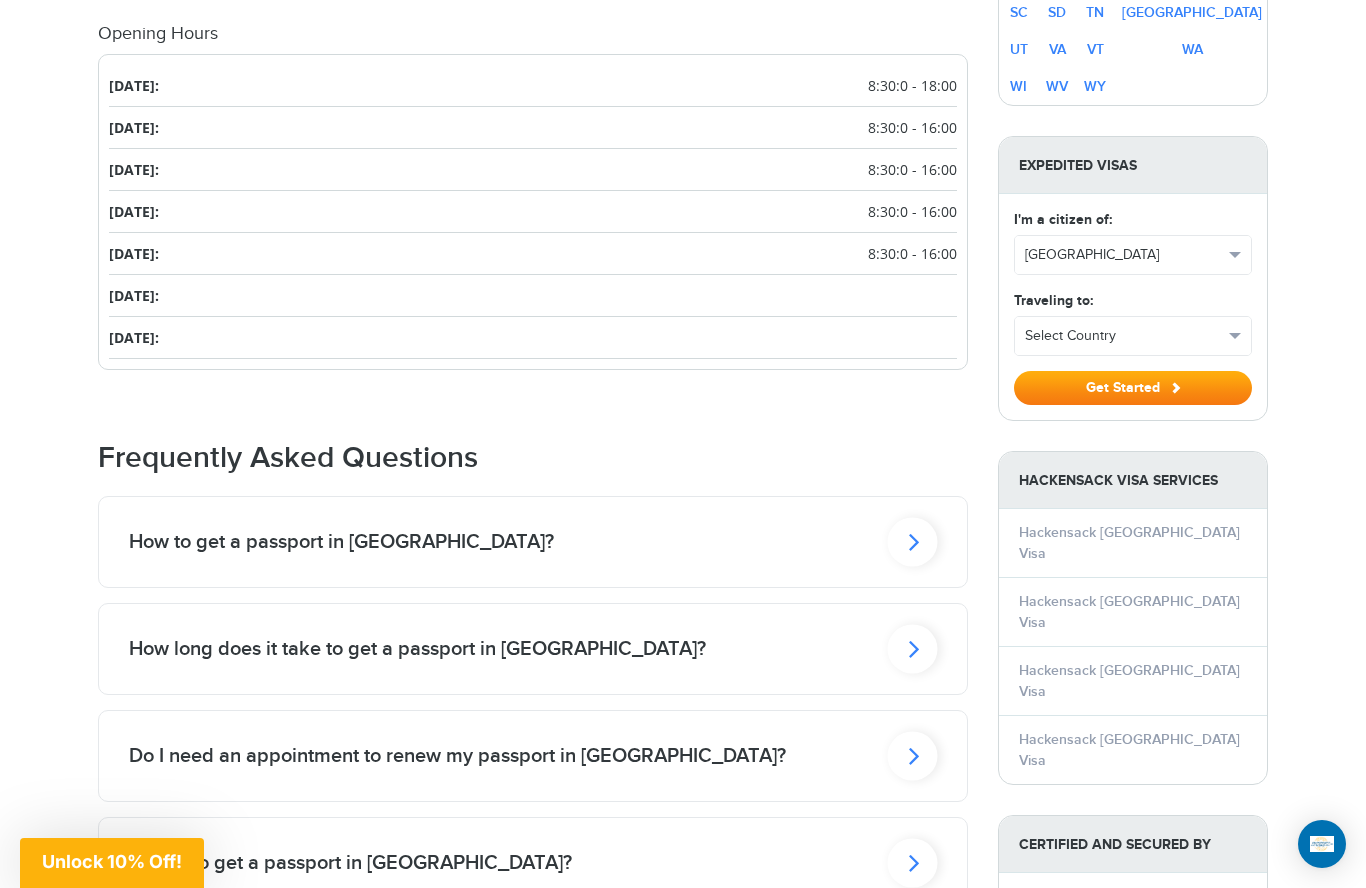 click at bounding box center (913, 541) 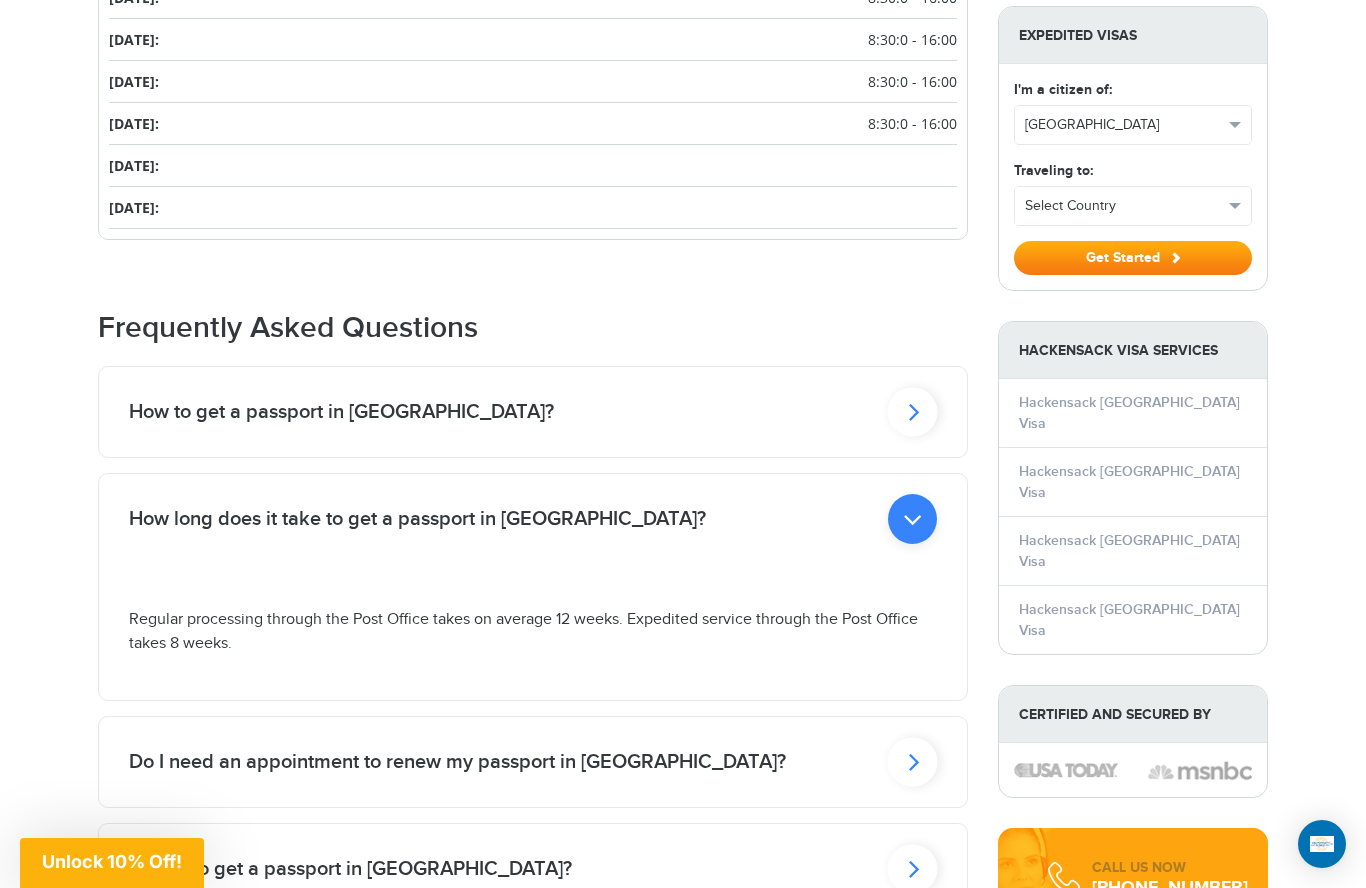scroll, scrollTop: 1270, scrollLeft: 0, axis: vertical 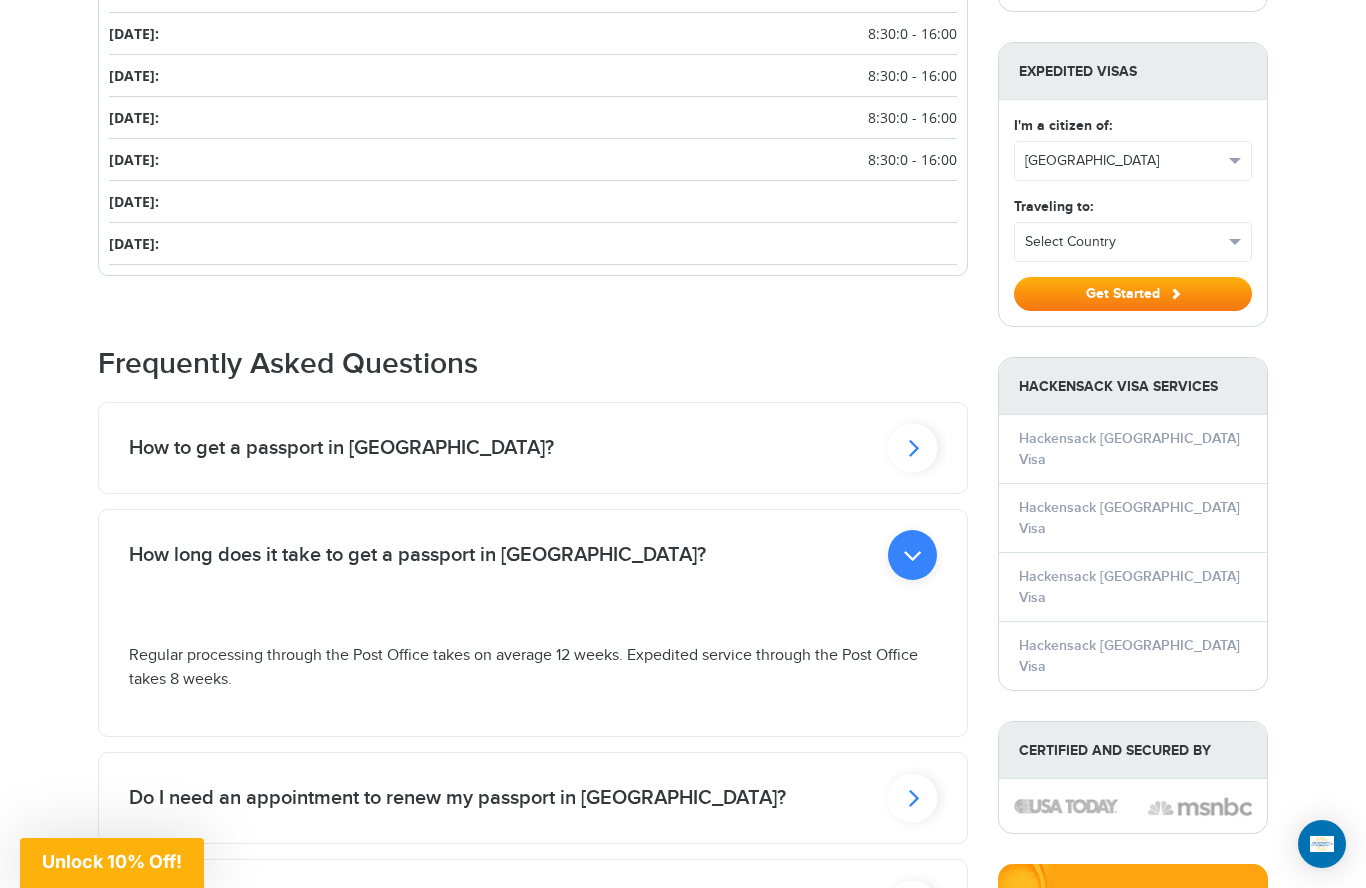 click at bounding box center (913, 447) 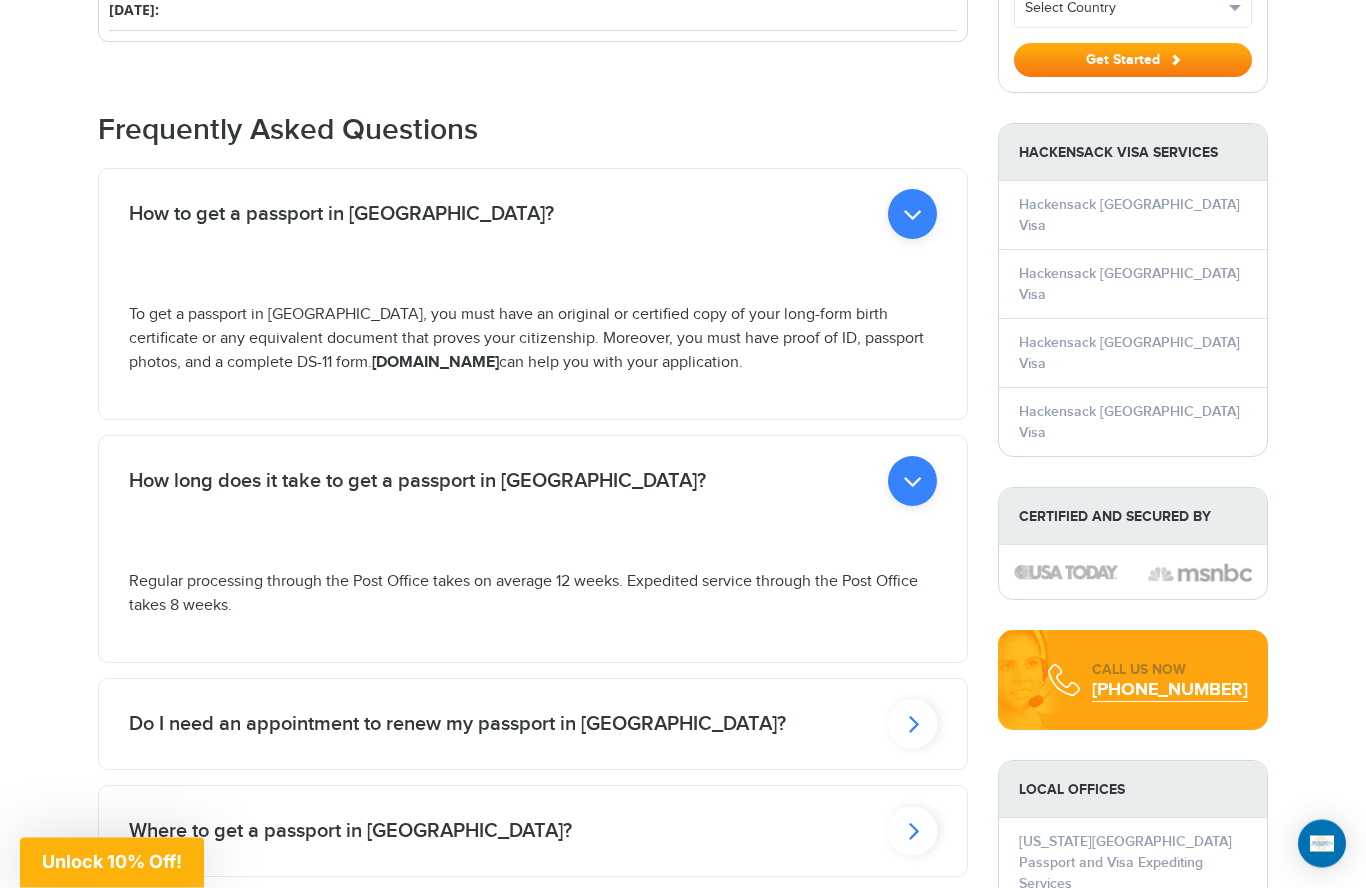 click on "Do I need an appointment to renew my passport in [GEOGRAPHIC_DATA]?" at bounding box center [341, 215] 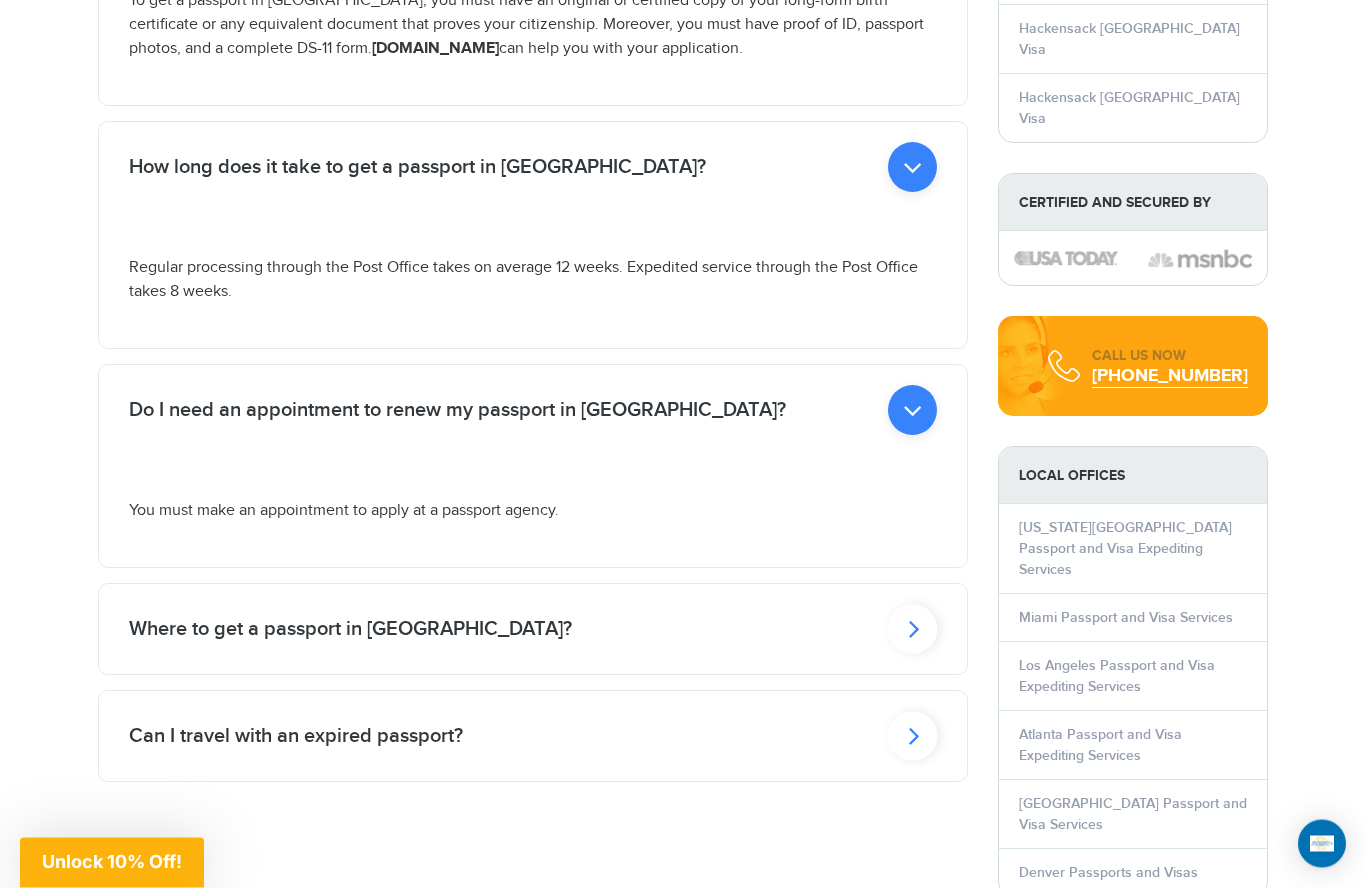 scroll, scrollTop: 1818, scrollLeft: 0, axis: vertical 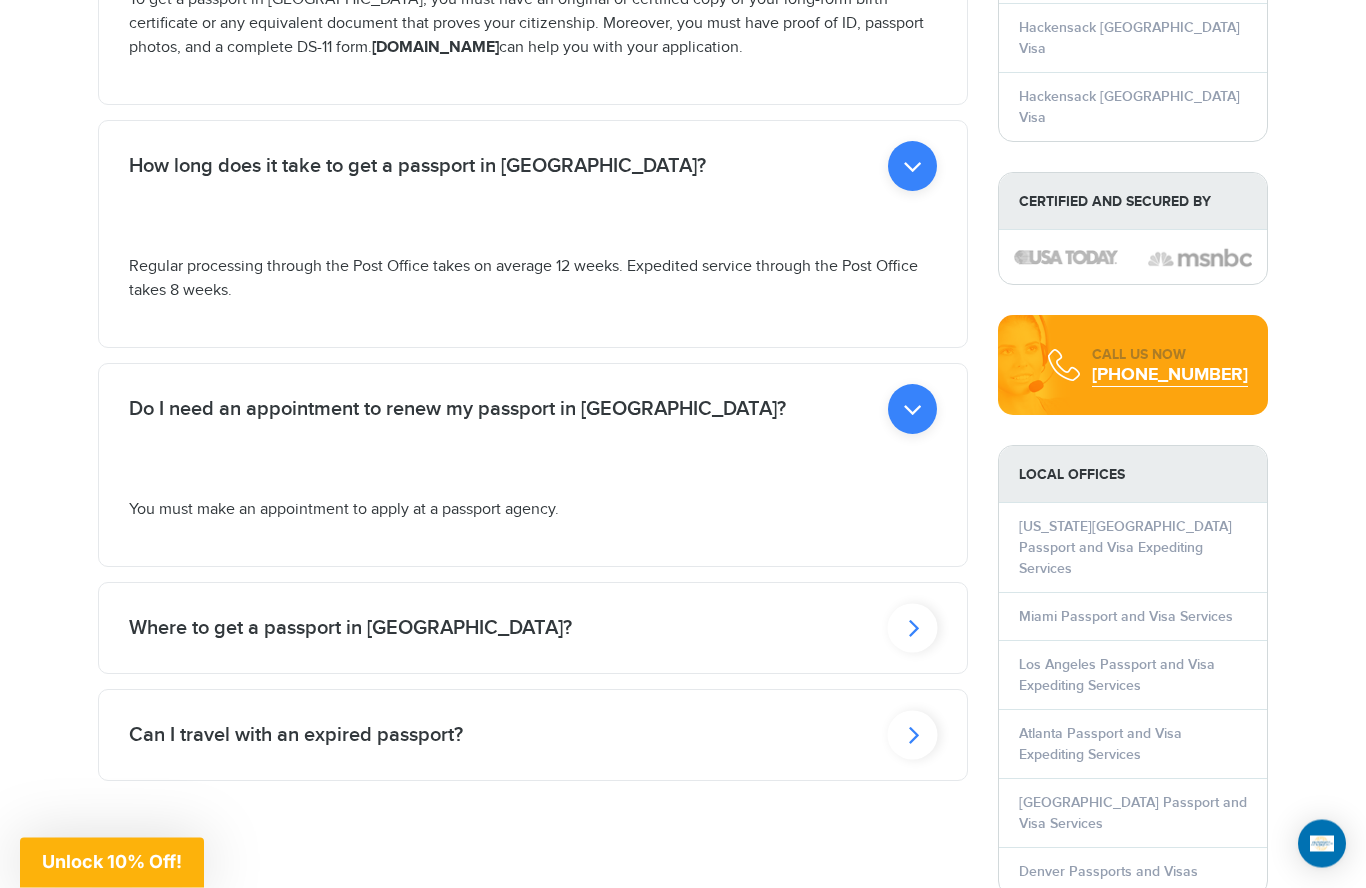 click on "Where to get a passport in [GEOGRAPHIC_DATA]?" at bounding box center (341, -100) 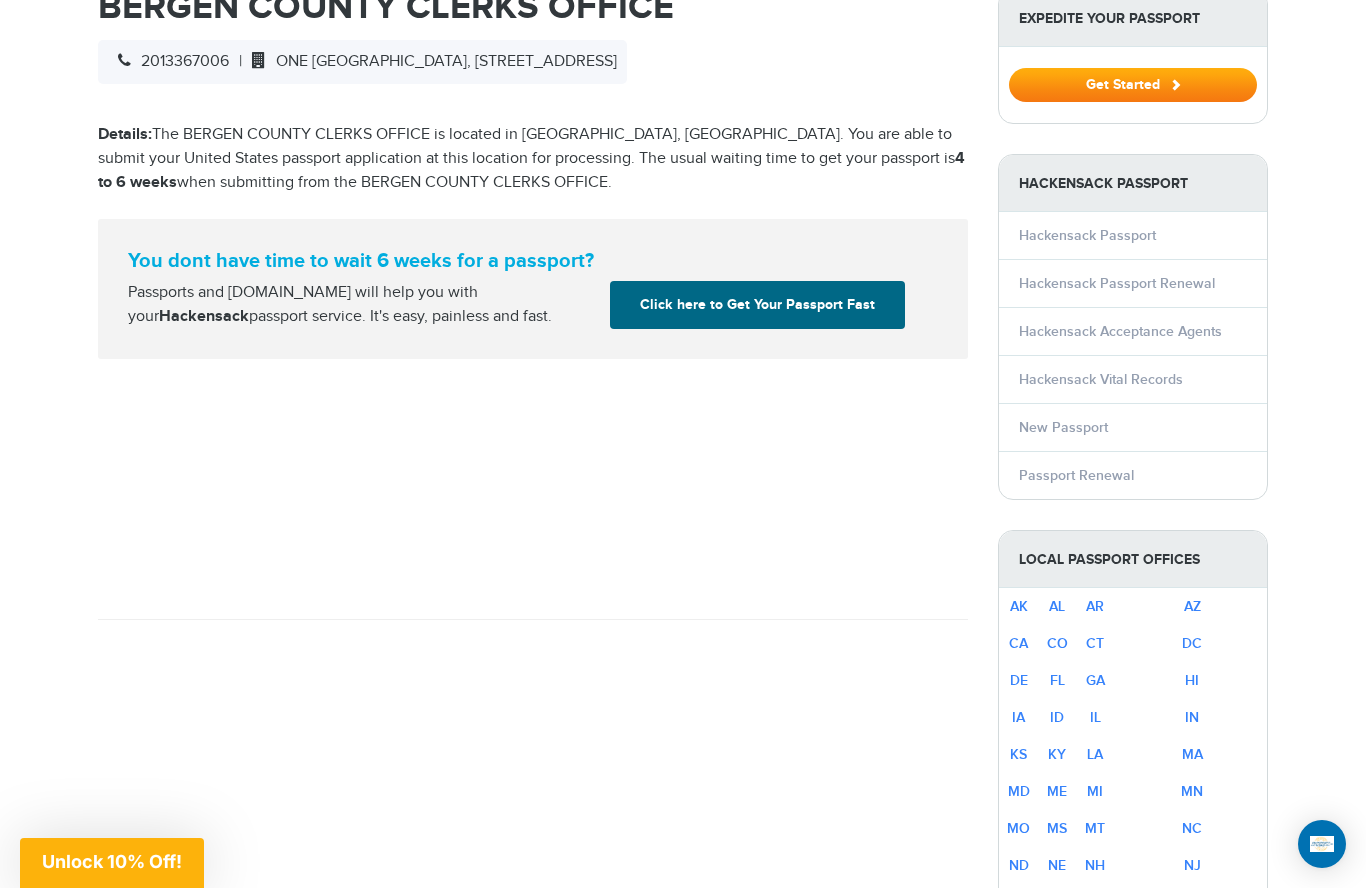 scroll, scrollTop: 211, scrollLeft: 0, axis: vertical 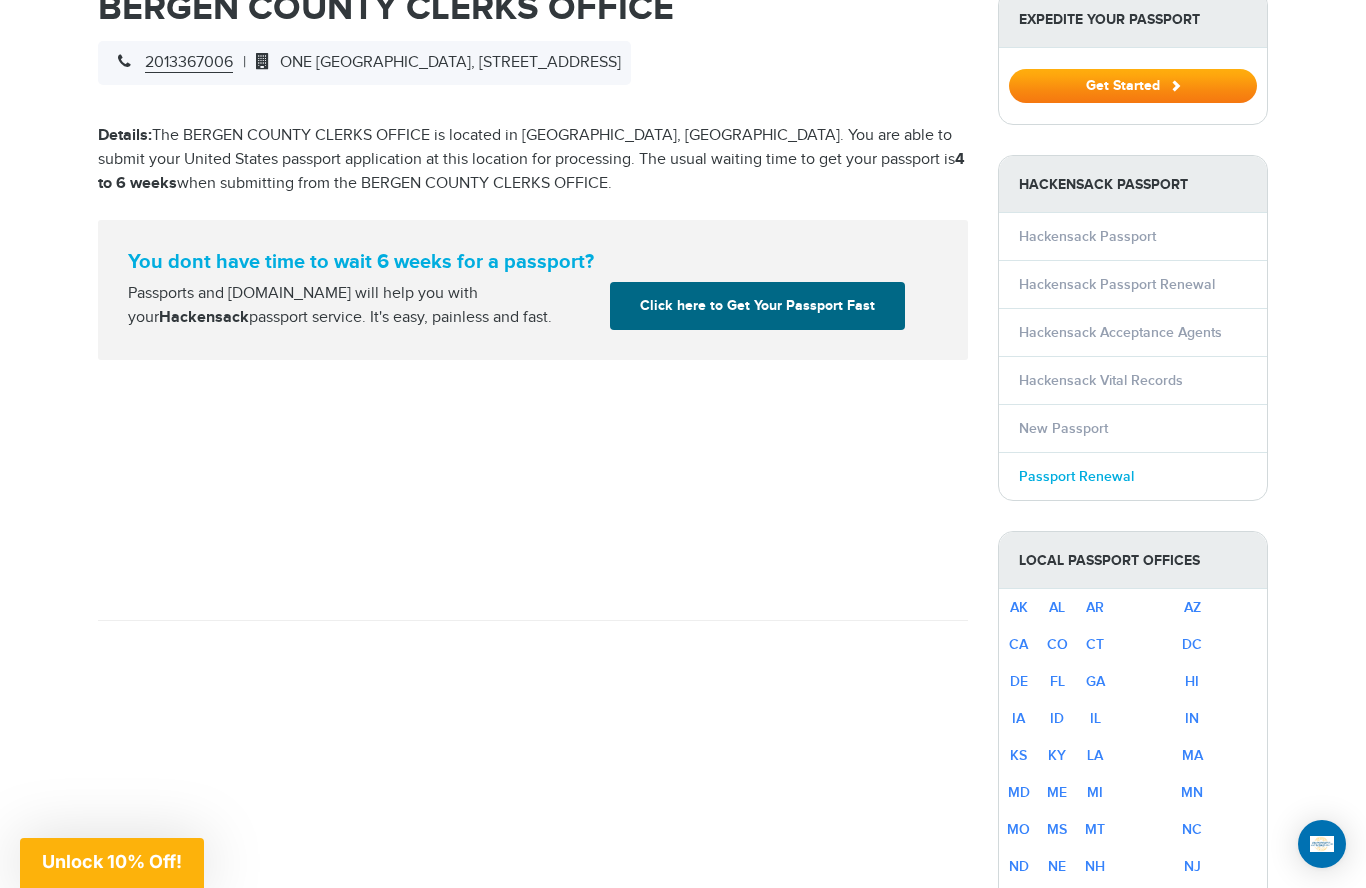 click on "Passport Renewal" at bounding box center [1076, 476] 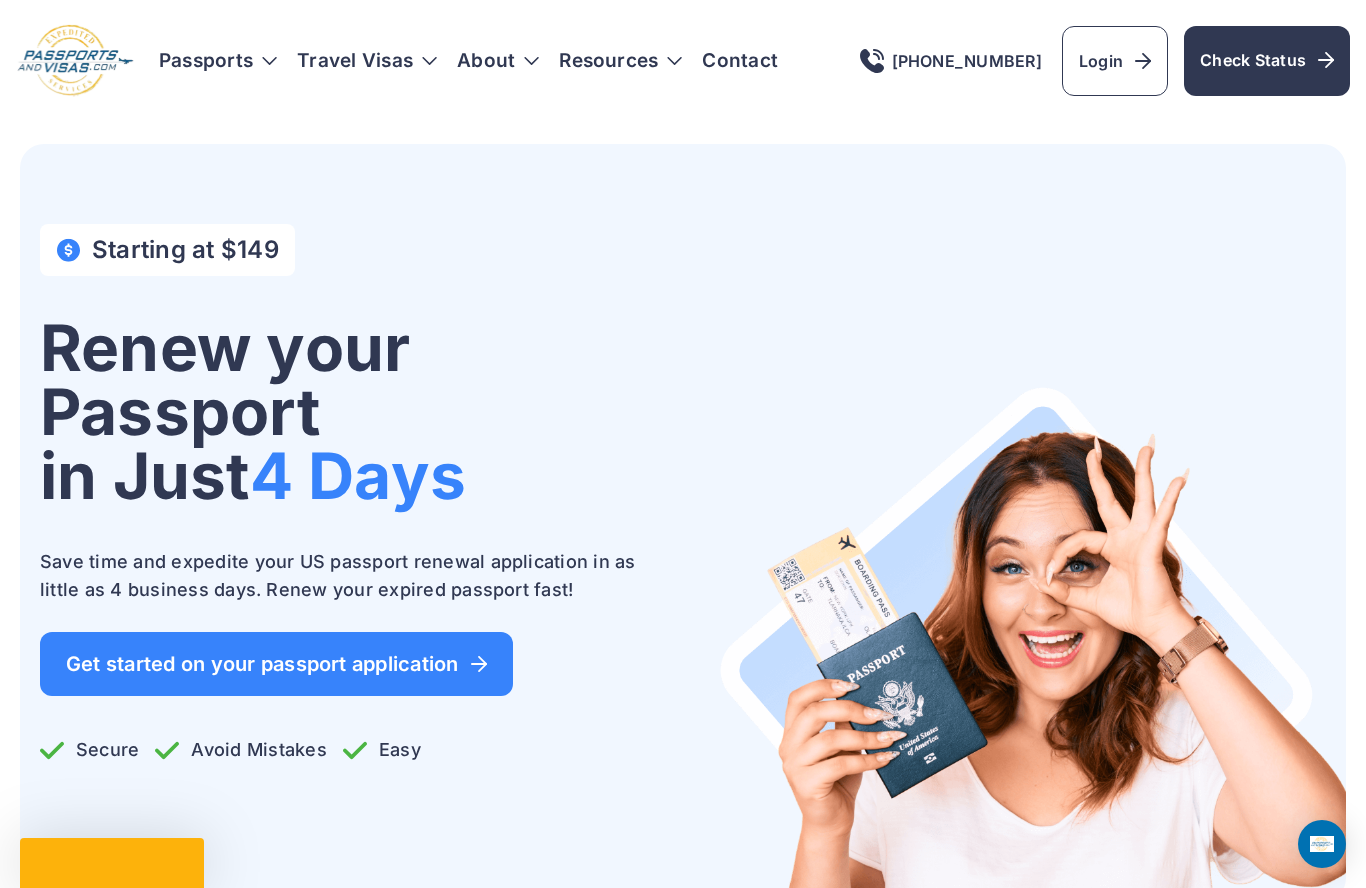 scroll, scrollTop: 0, scrollLeft: 0, axis: both 